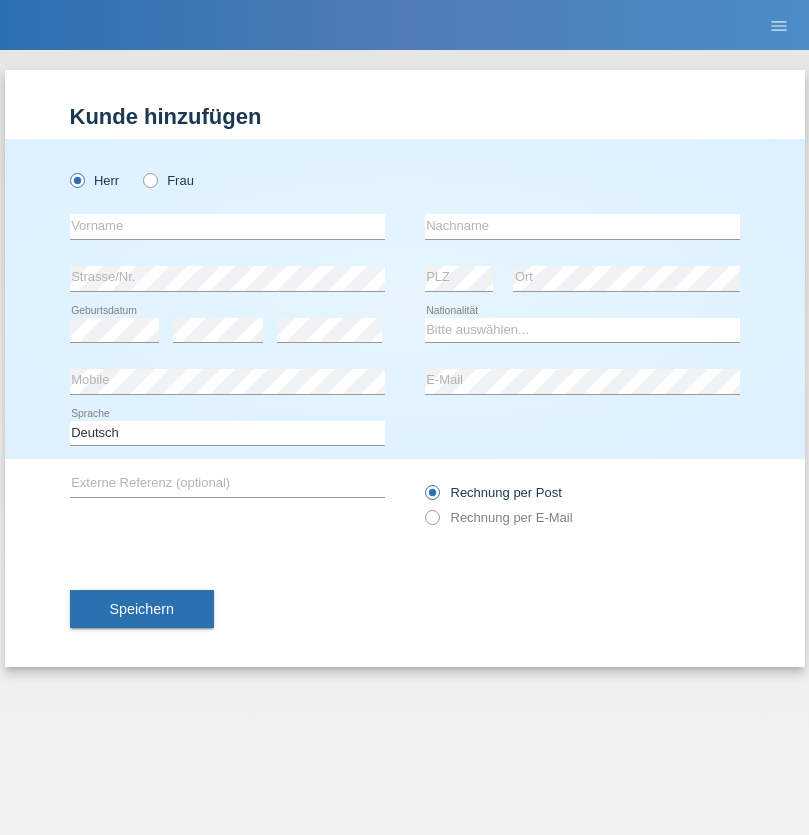 scroll, scrollTop: 0, scrollLeft: 0, axis: both 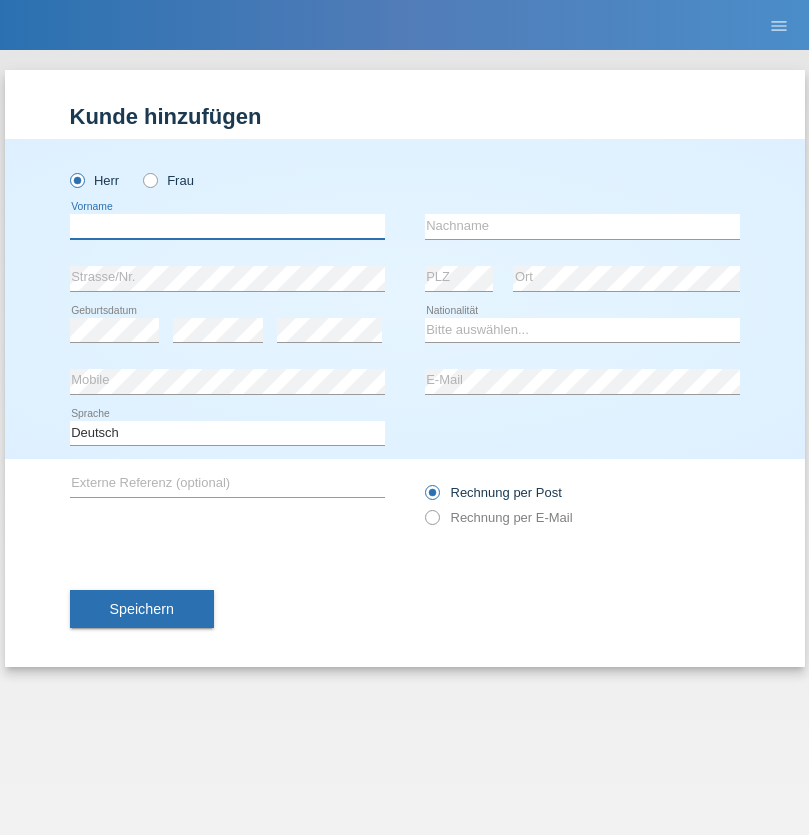 click at bounding box center (227, 226) 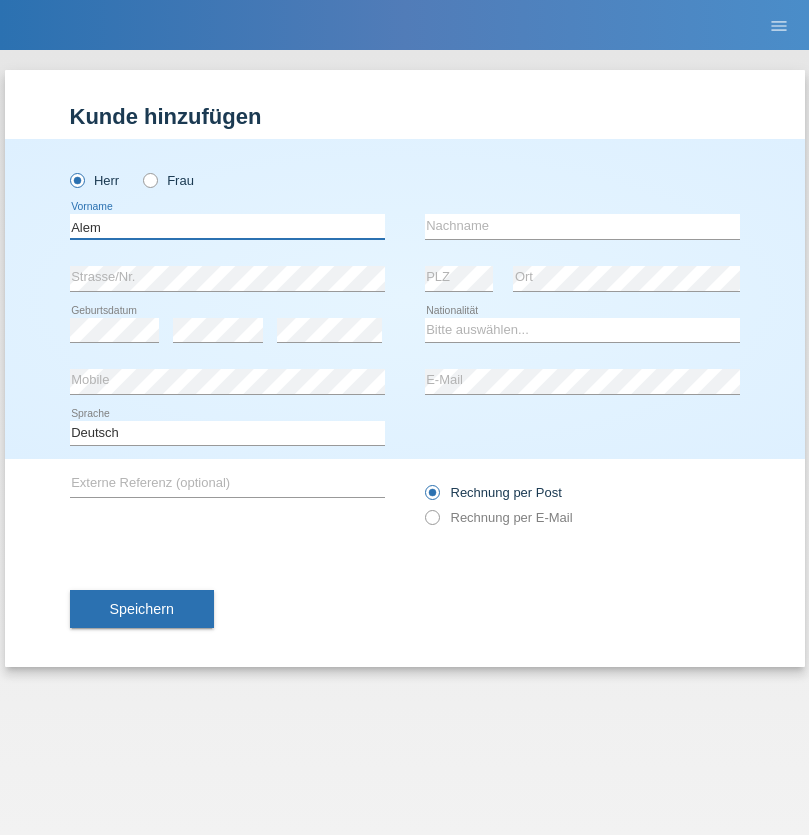 type on "Alem" 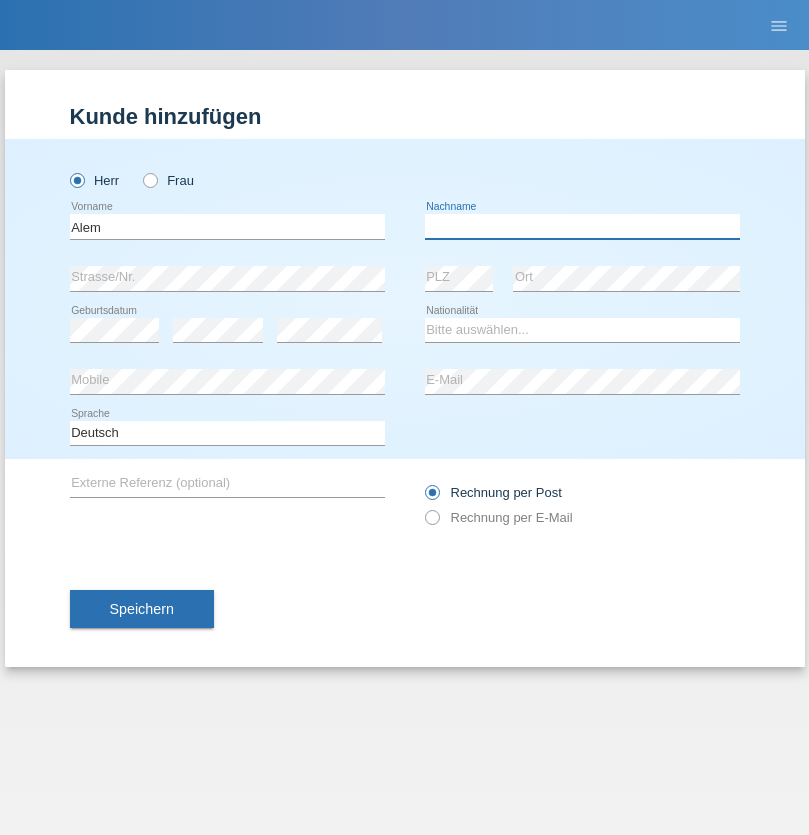 click at bounding box center (582, 226) 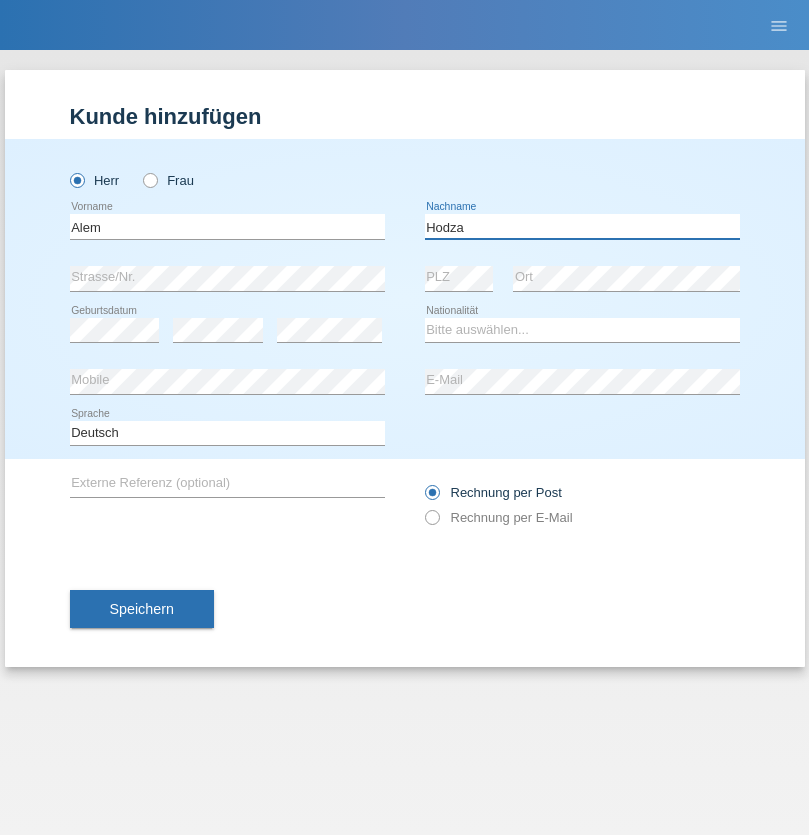 type on "Hodza" 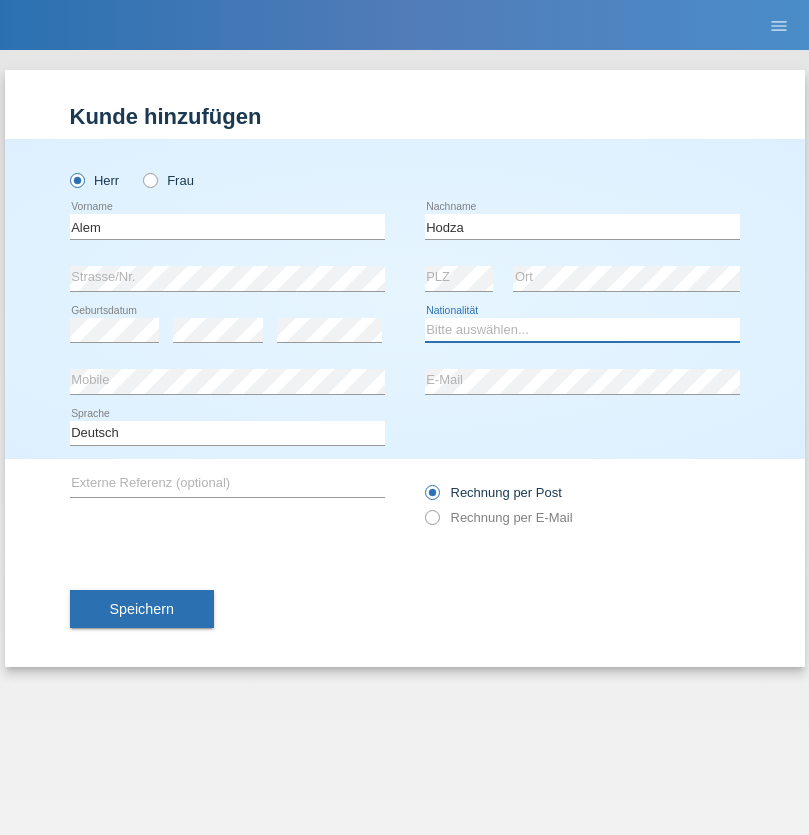 select on "HR" 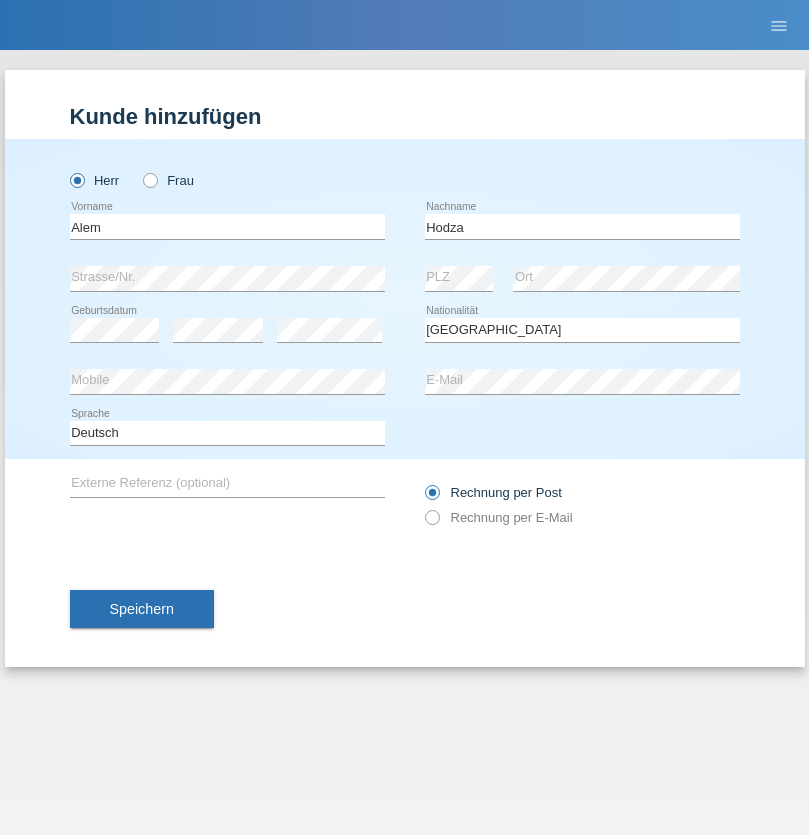 select on "C" 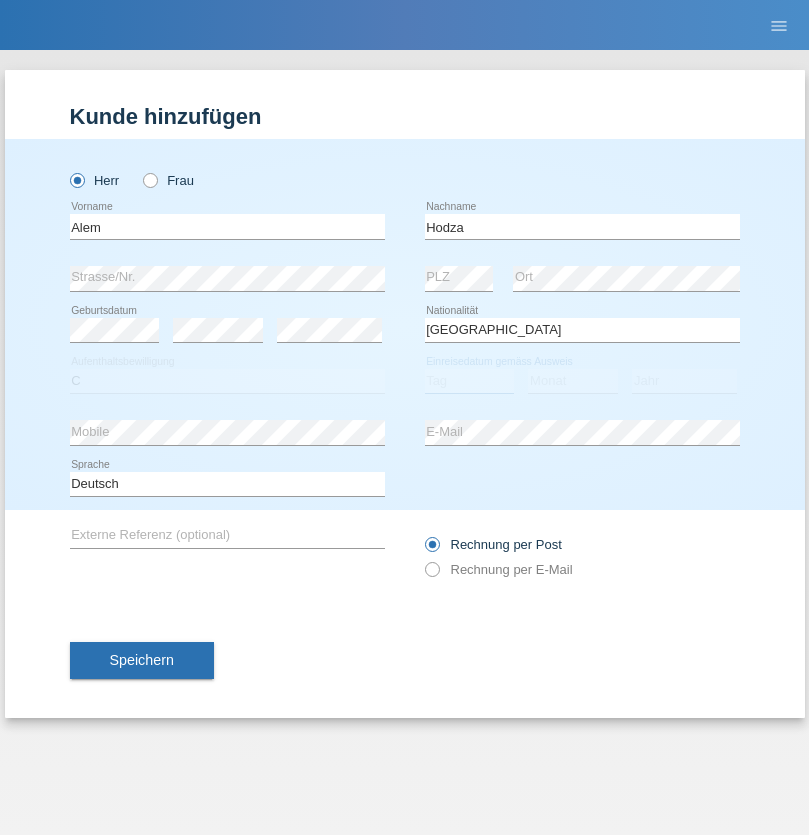select on "12" 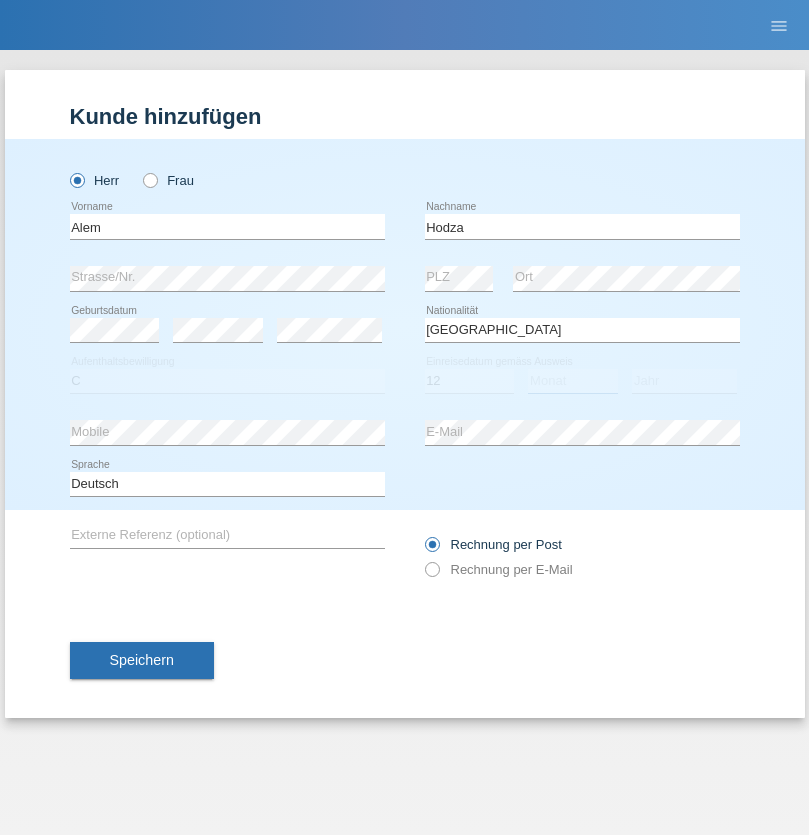 select on "09" 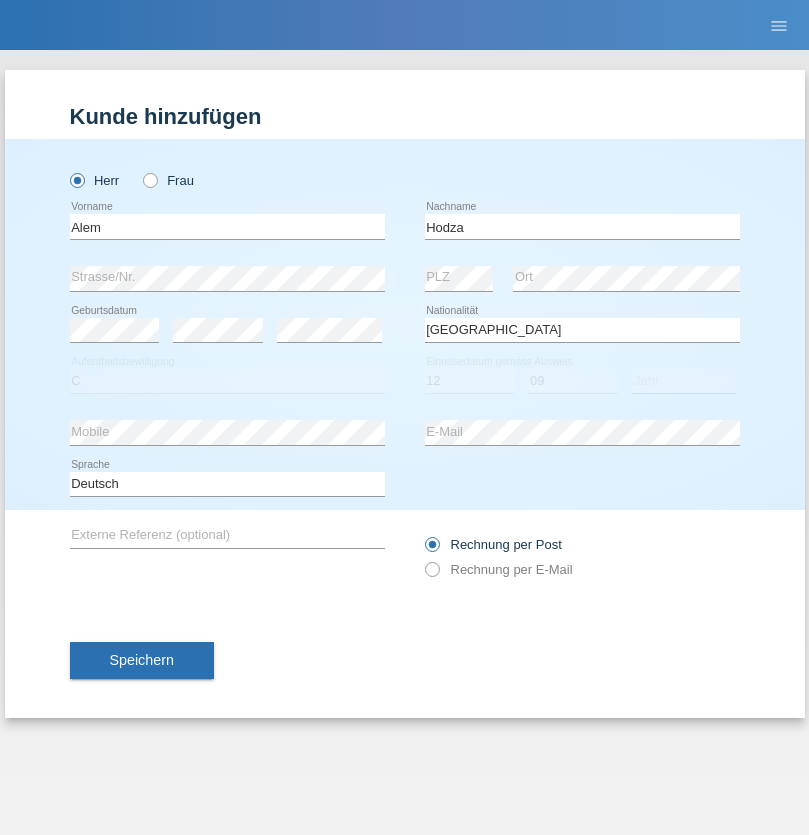 select on "2021" 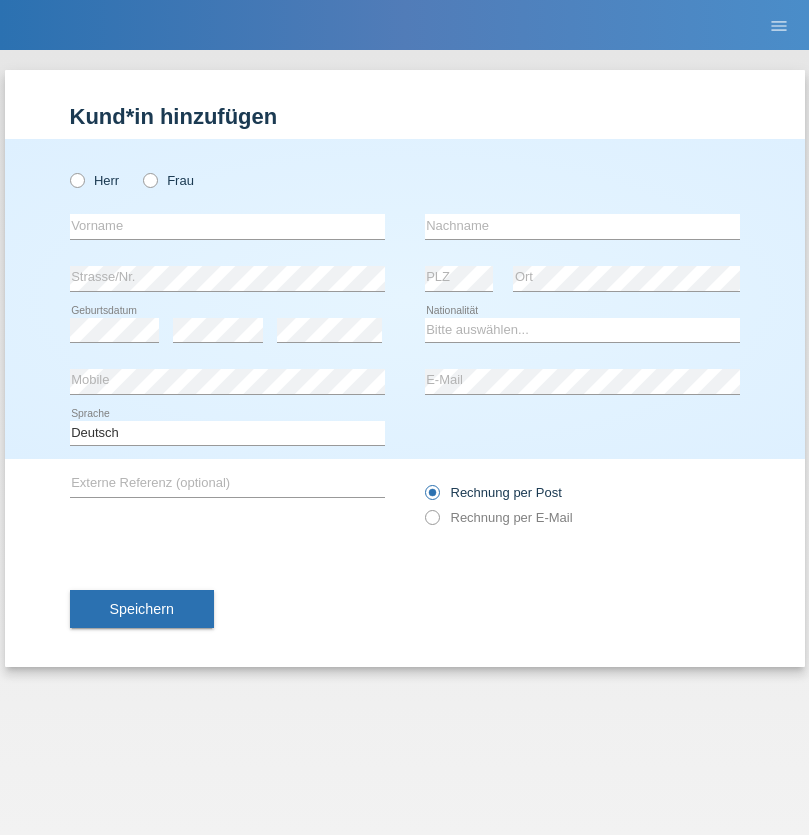 scroll, scrollTop: 0, scrollLeft: 0, axis: both 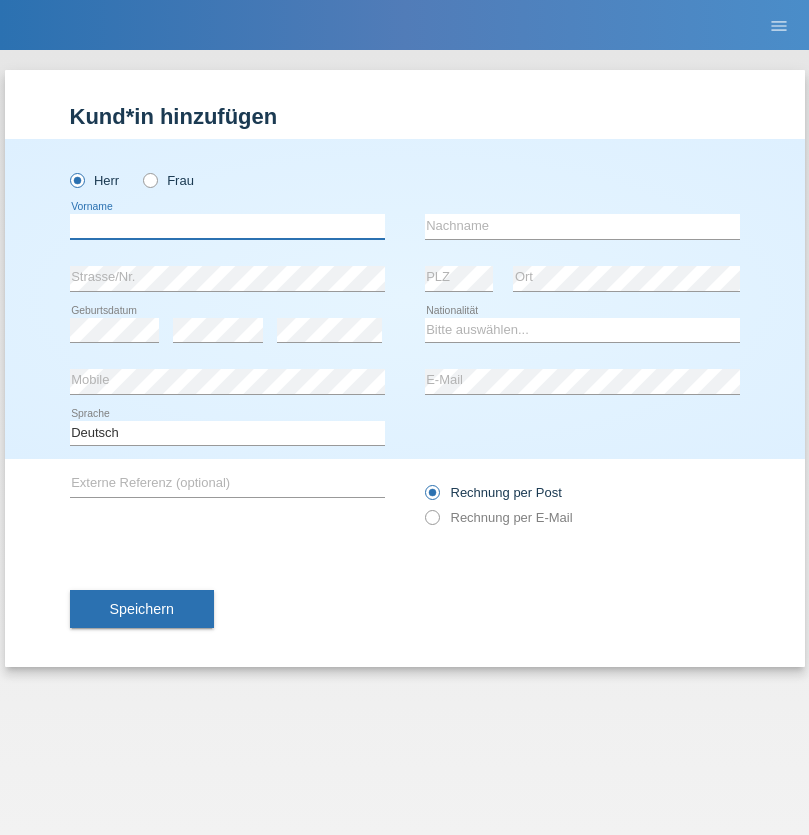 click at bounding box center (227, 226) 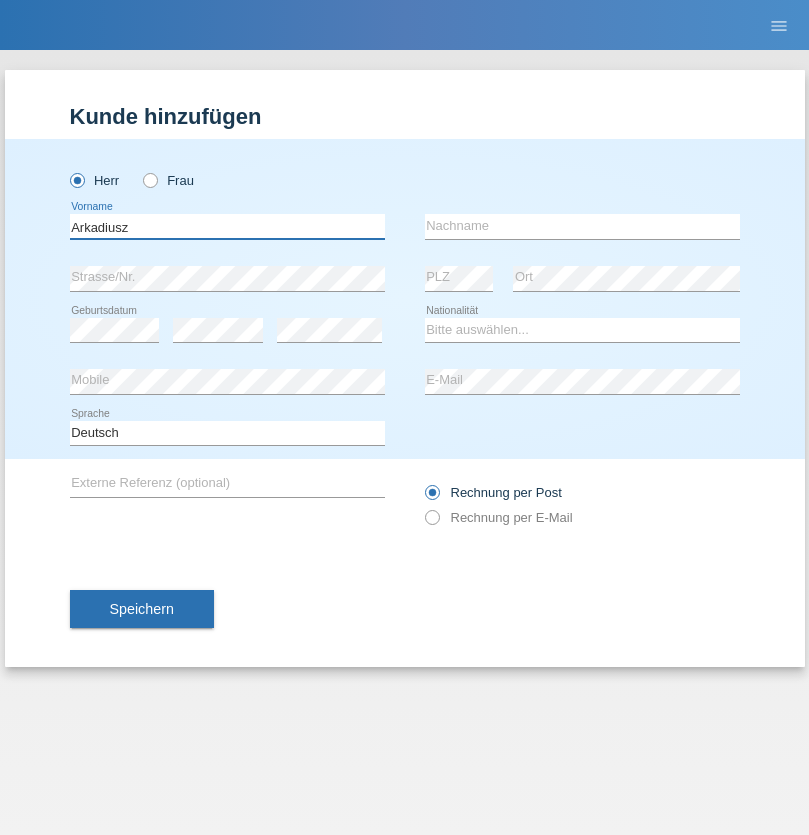 type on "Arkadiusz" 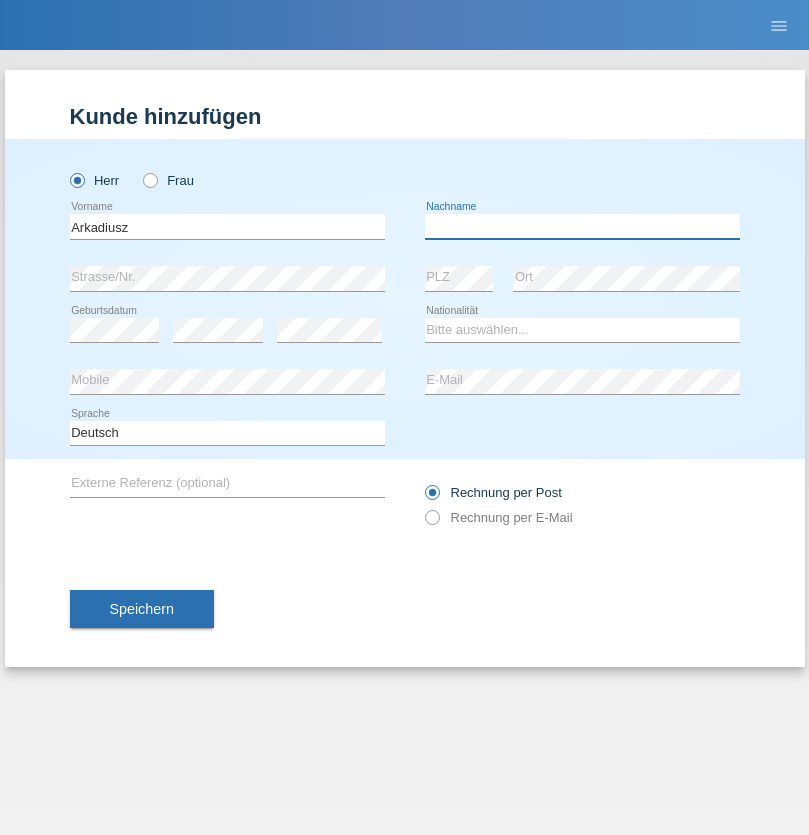 click at bounding box center [582, 226] 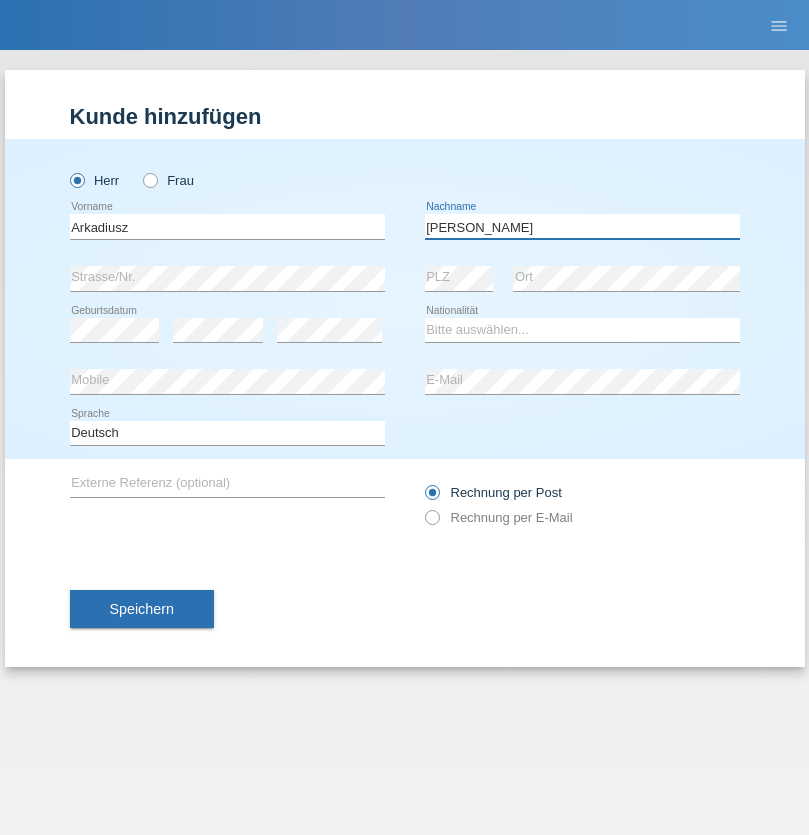 type on "[PERSON_NAME]" 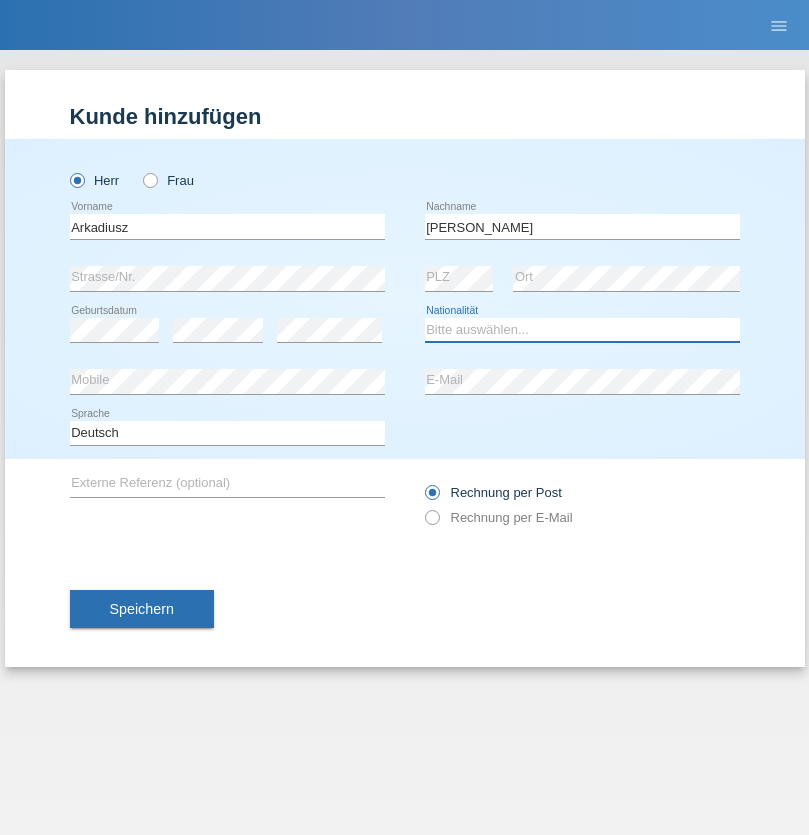select on "PL" 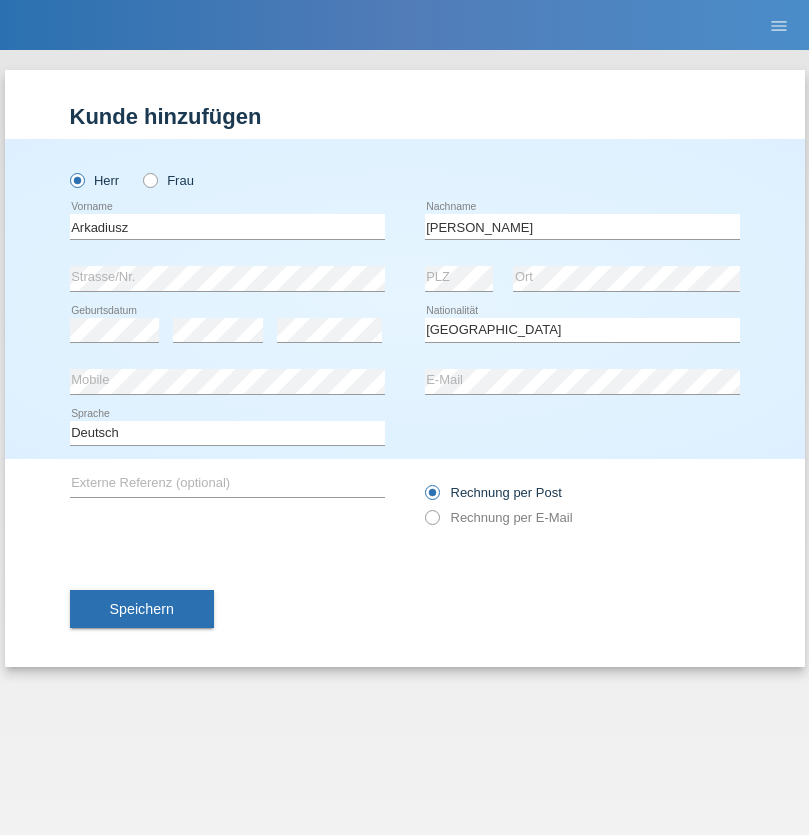 select on "C" 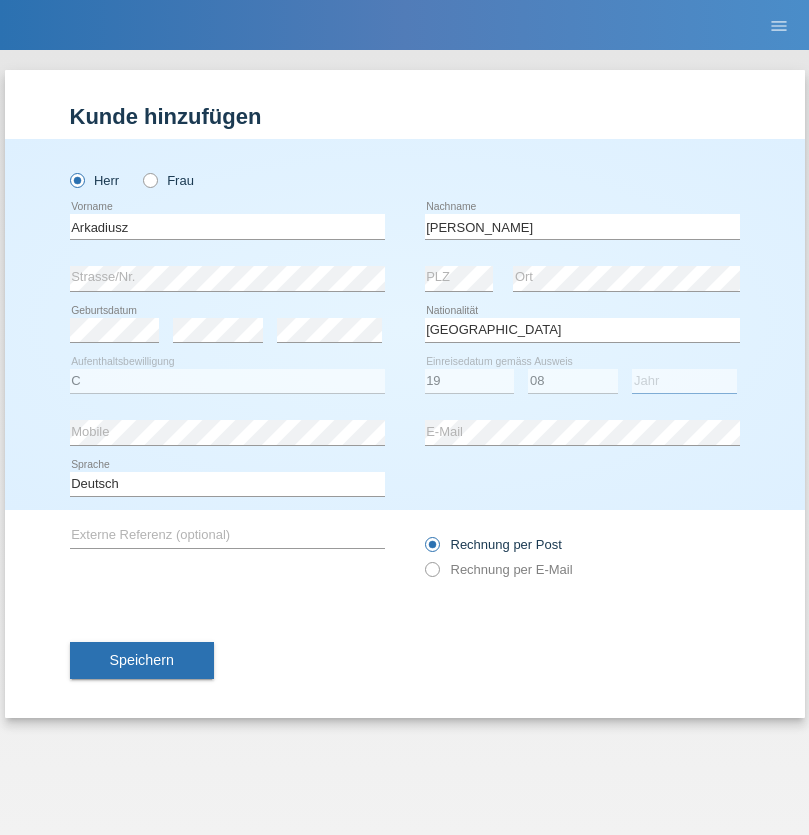 select on "2017" 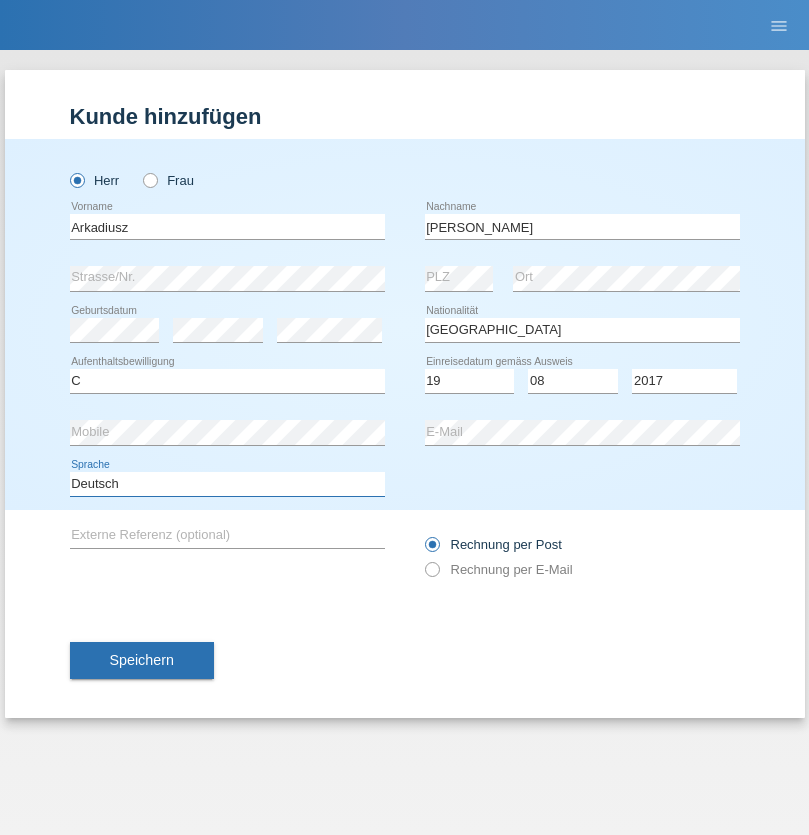 select on "en" 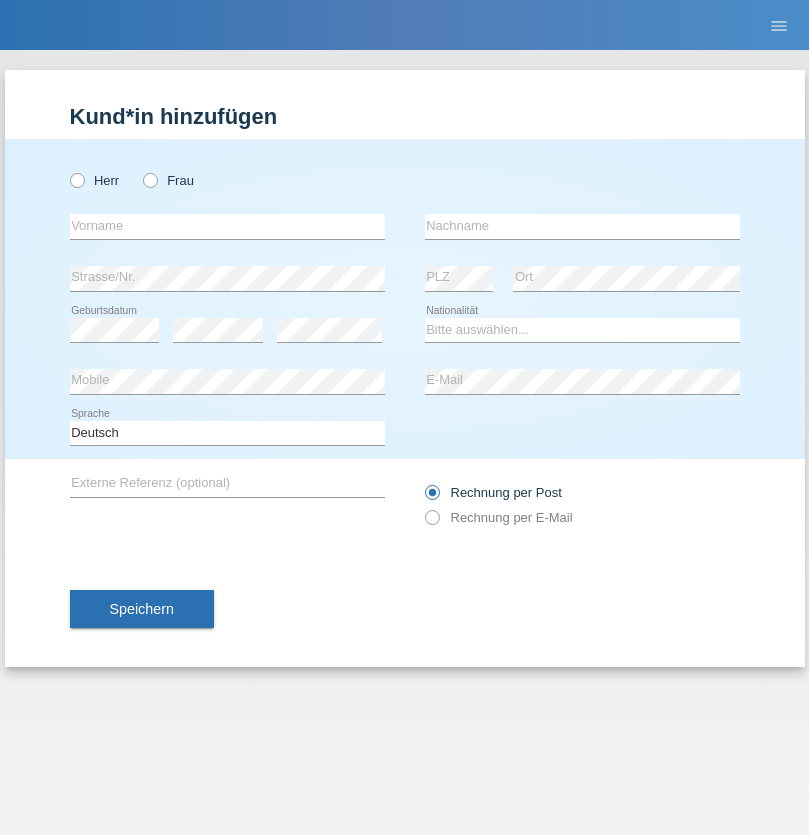 scroll, scrollTop: 0, scrollLeft: 0, axis: both 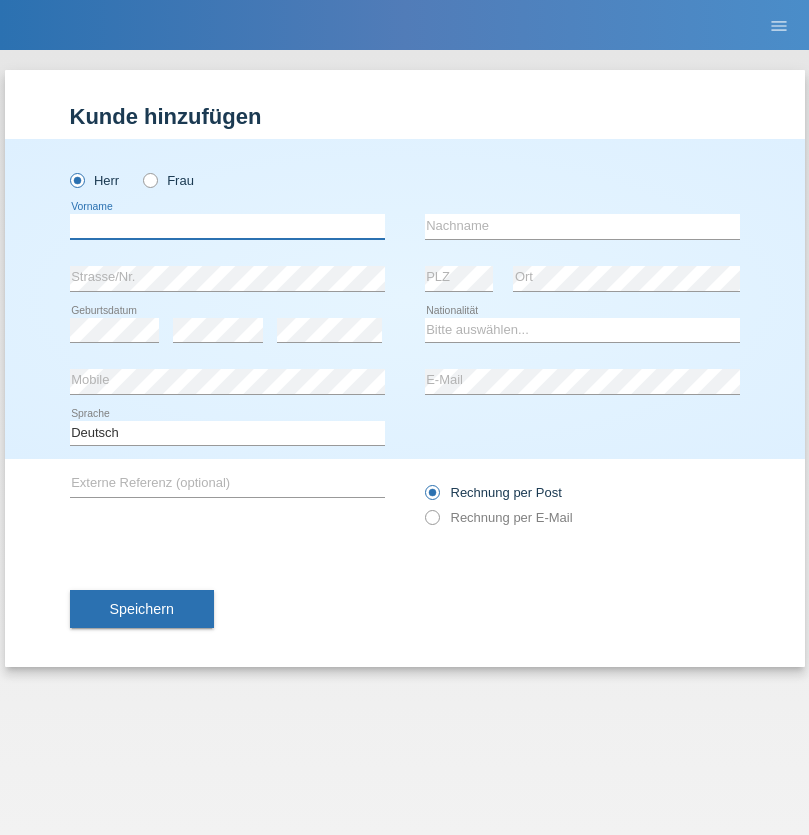 click at bounding box center (227, 226) 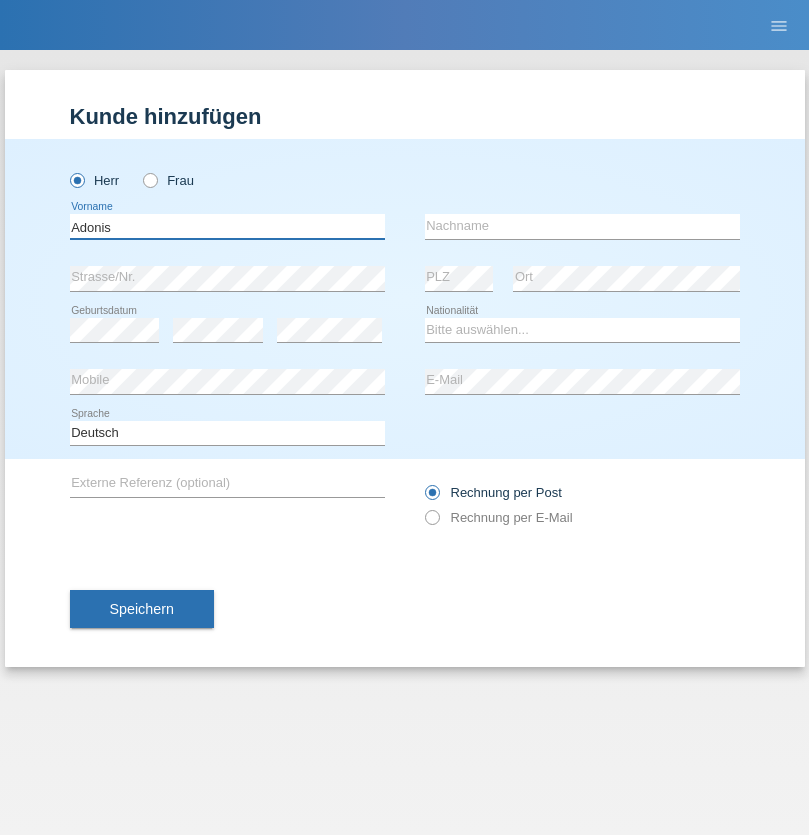 type on "Adonis" 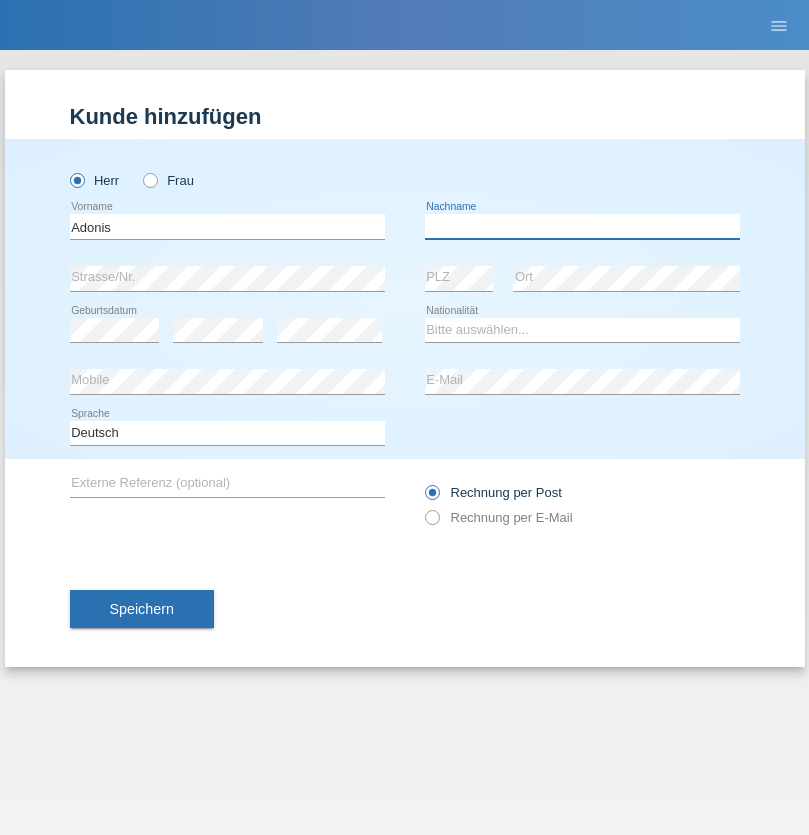 click at bounding box center [582, 226] 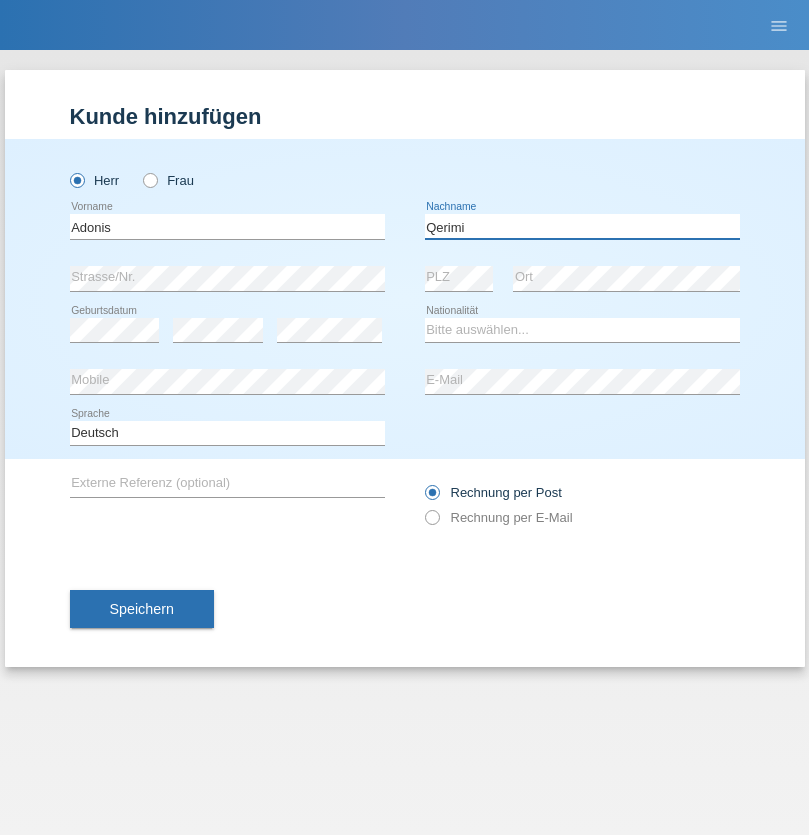 type on "Qerimi" 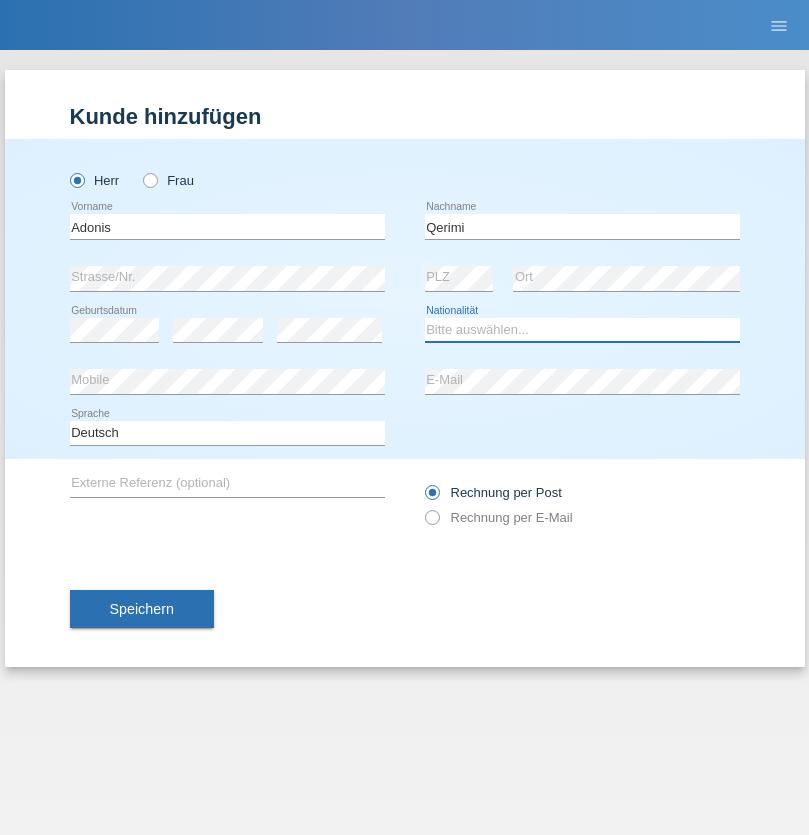 select on "XK" 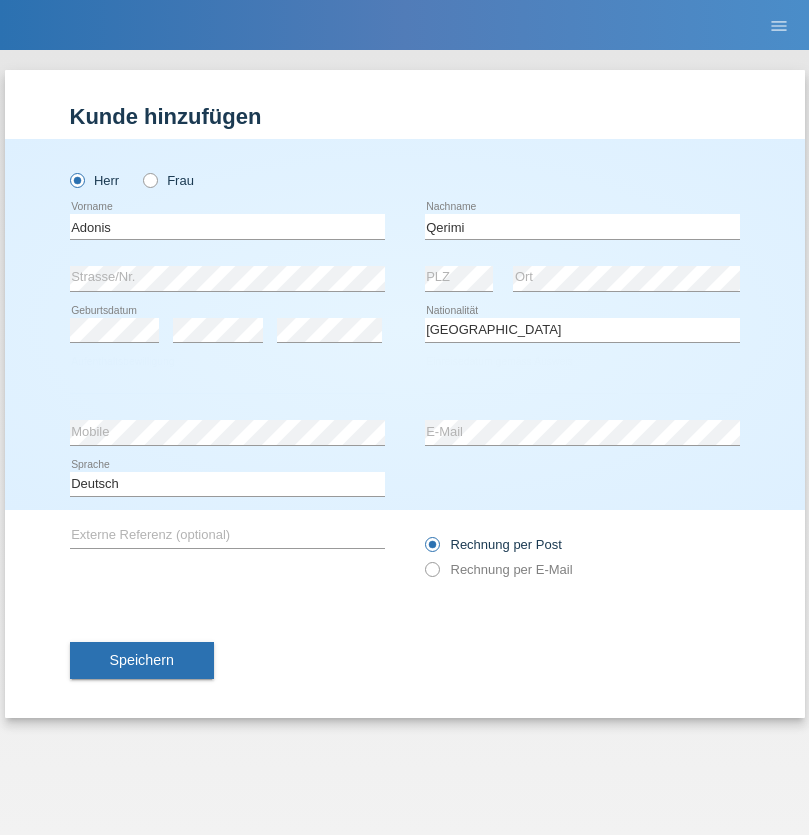 select on "C" 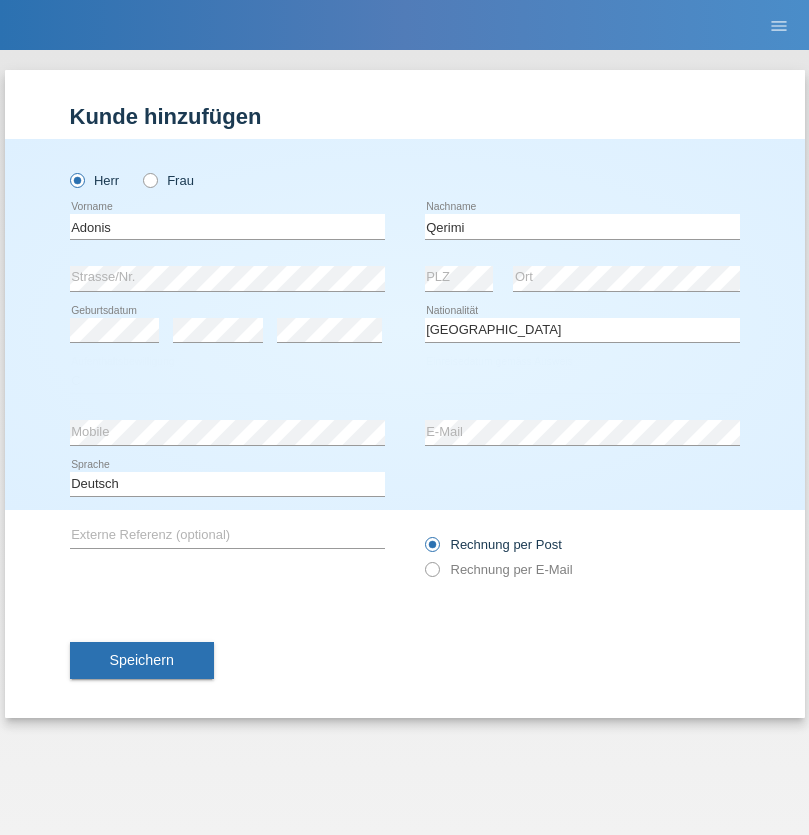 select on "12" 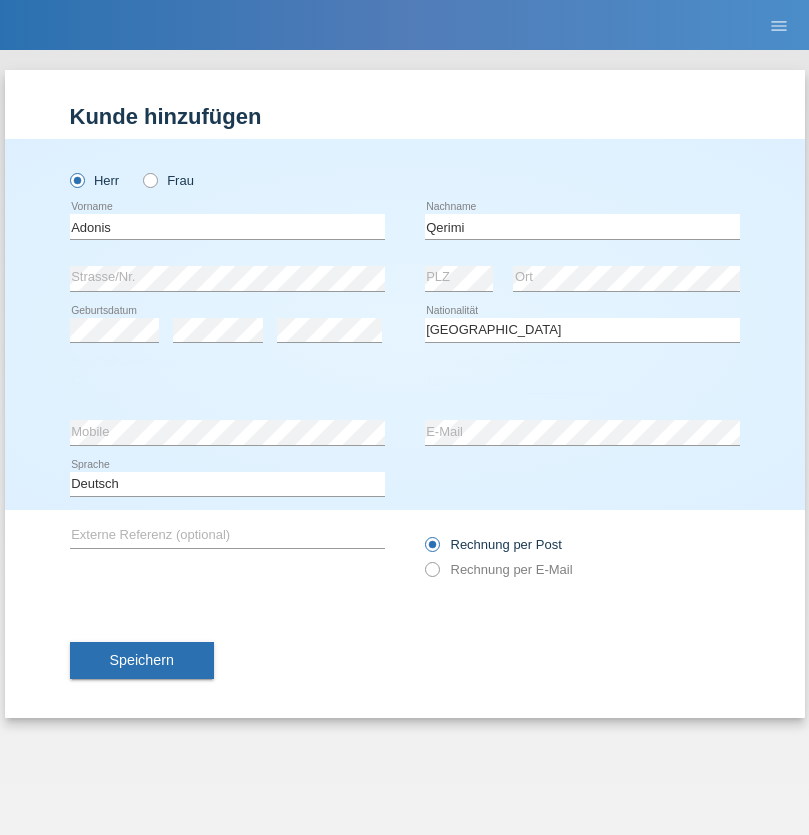 select on "07" 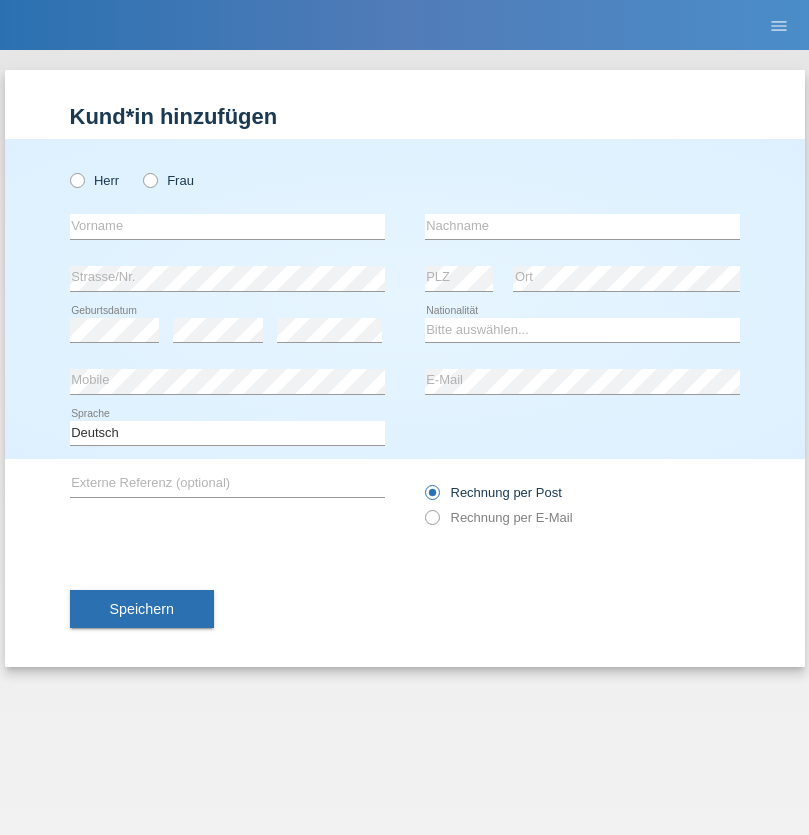 scroll, scrollTop: 0, scrollLeft: 0, axis: both 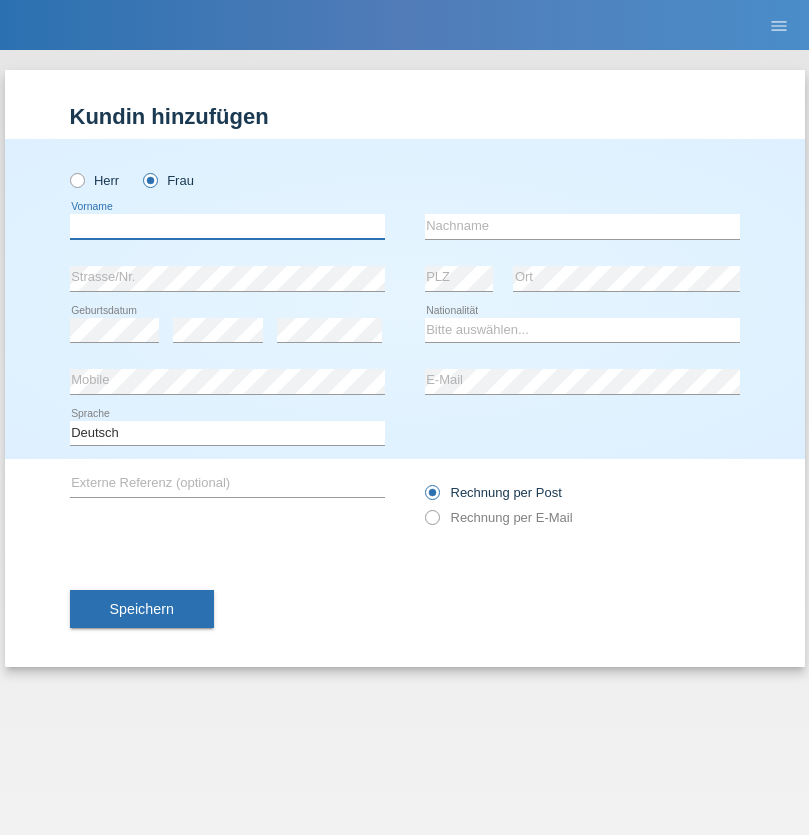 click at bounding box center (227, 226) 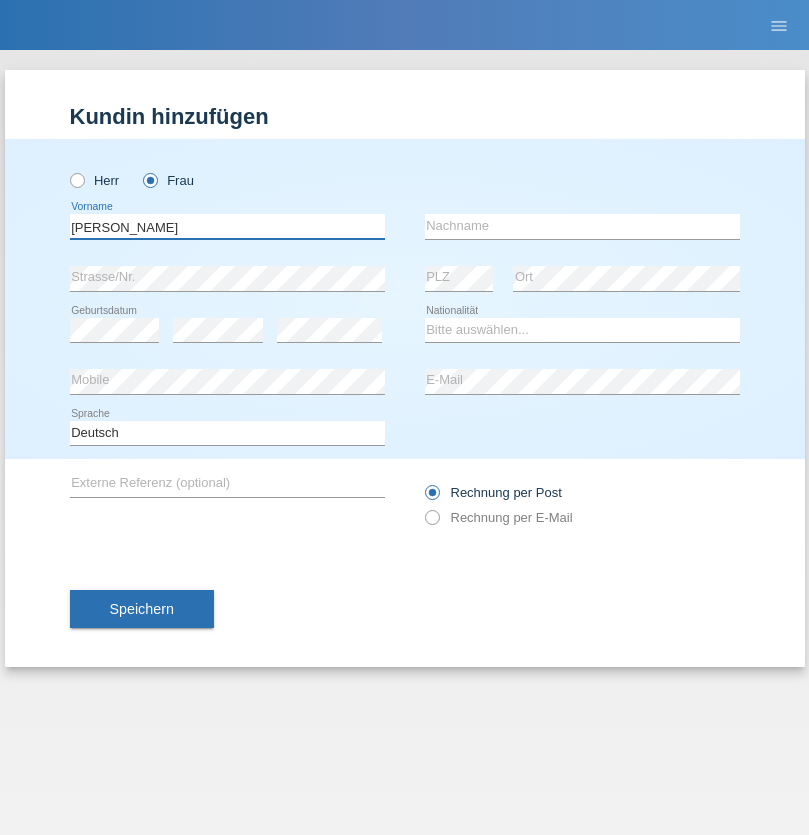type on "Ciara" 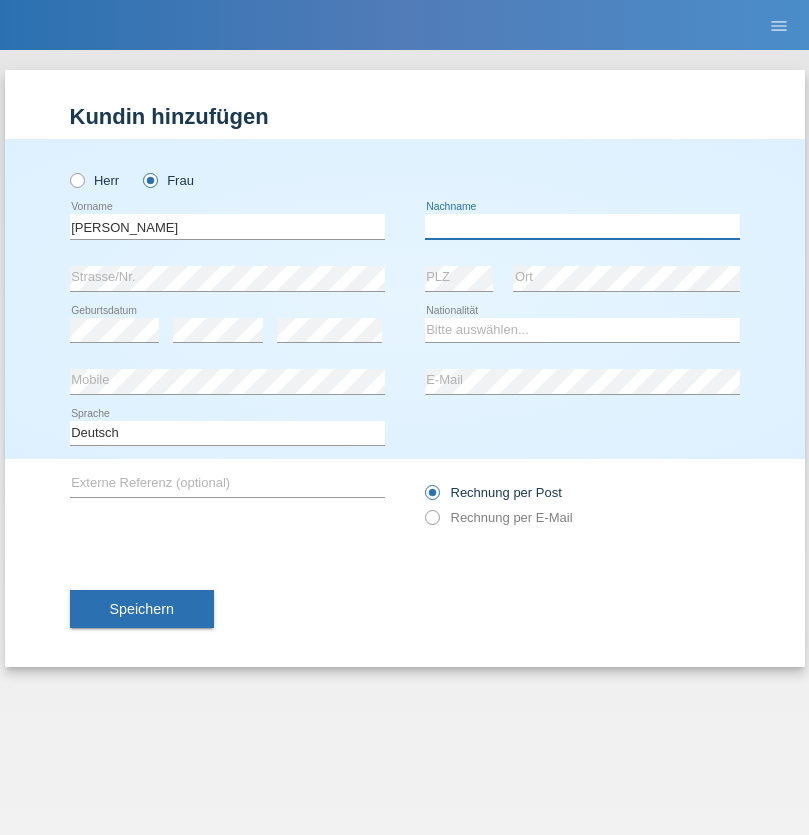 click at bounding box center (582, 226) 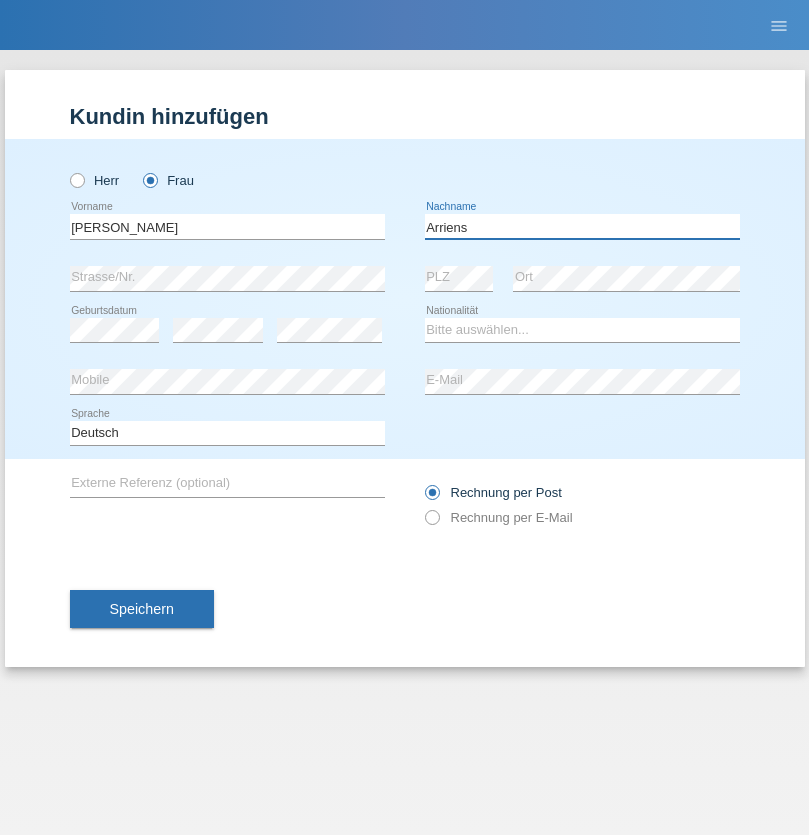 type on "Arriens" 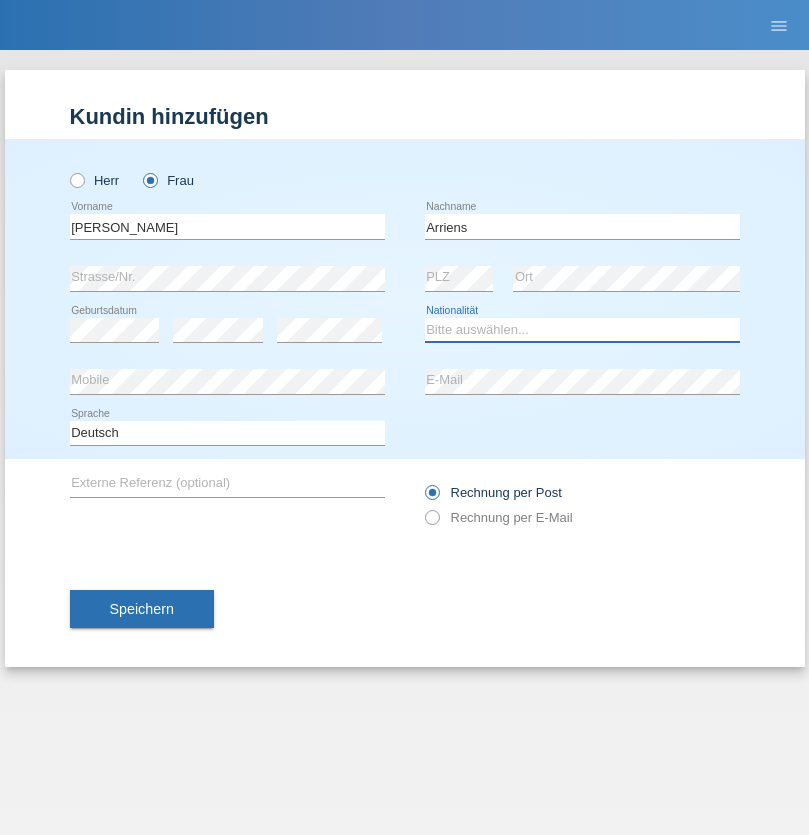select on "CH" 